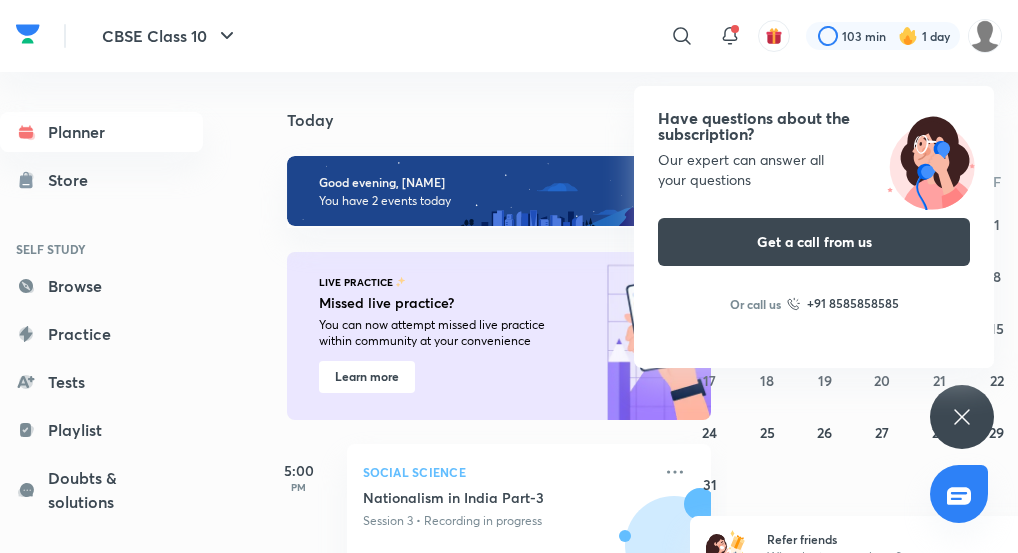 scroll, scrollTop: 0, scrollLeft: 0, axis: both 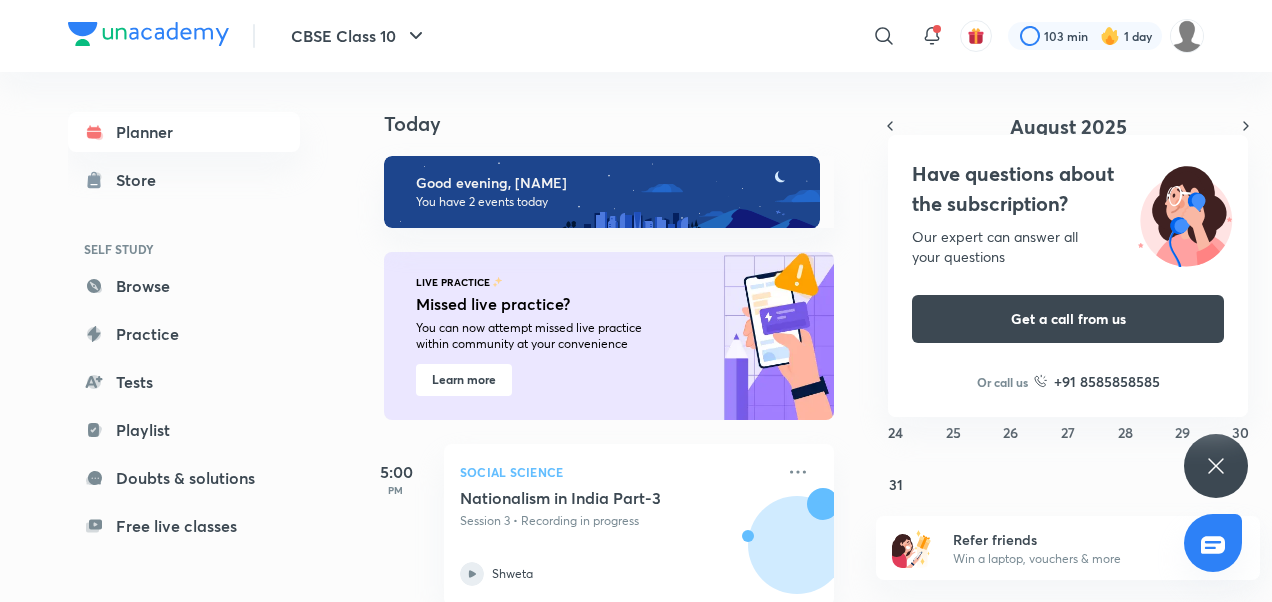 click on "Social Science Nationalism in India Part-3 Session 3 • Recording in progress [NAME]" at bounding box center [639, 525] 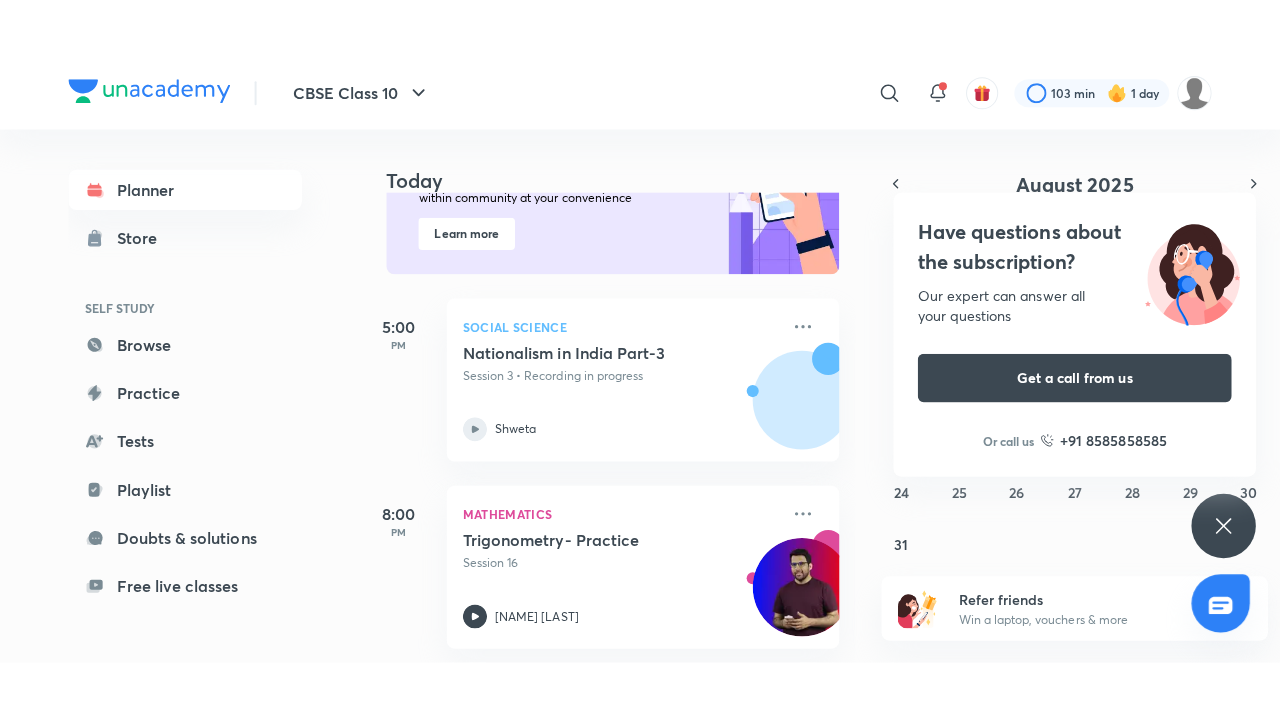 scroll, scrollTop: 221, scrollLeft: 0, axis: vertical 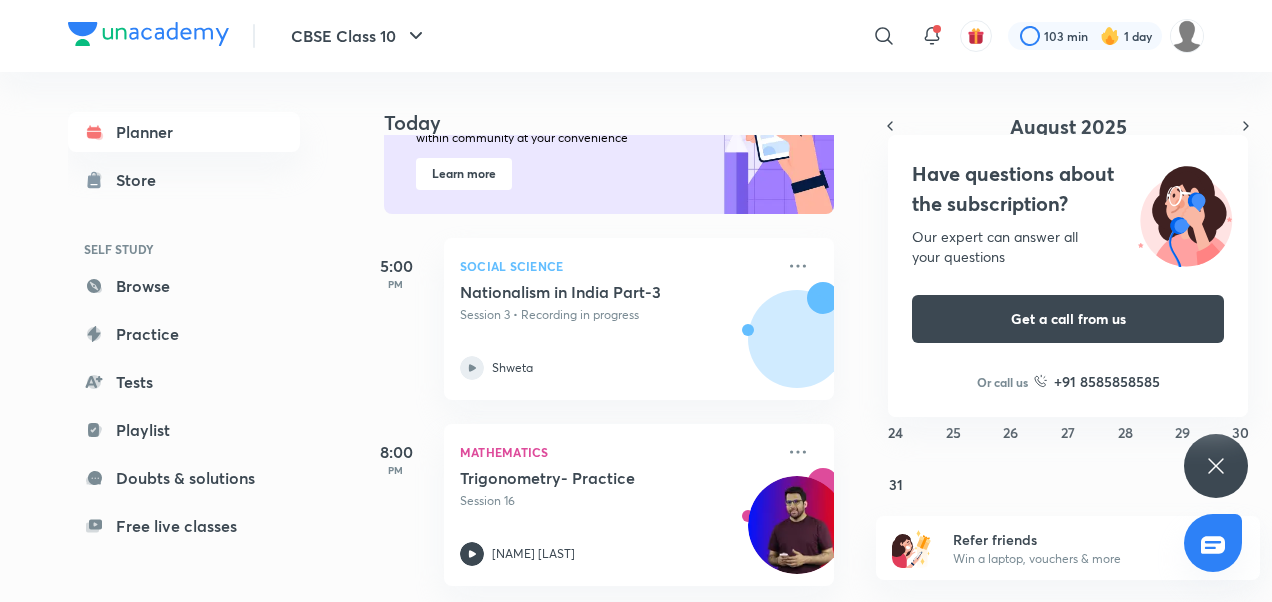 click on "Trigonometry- Practice" at bounding box center (584, 478) 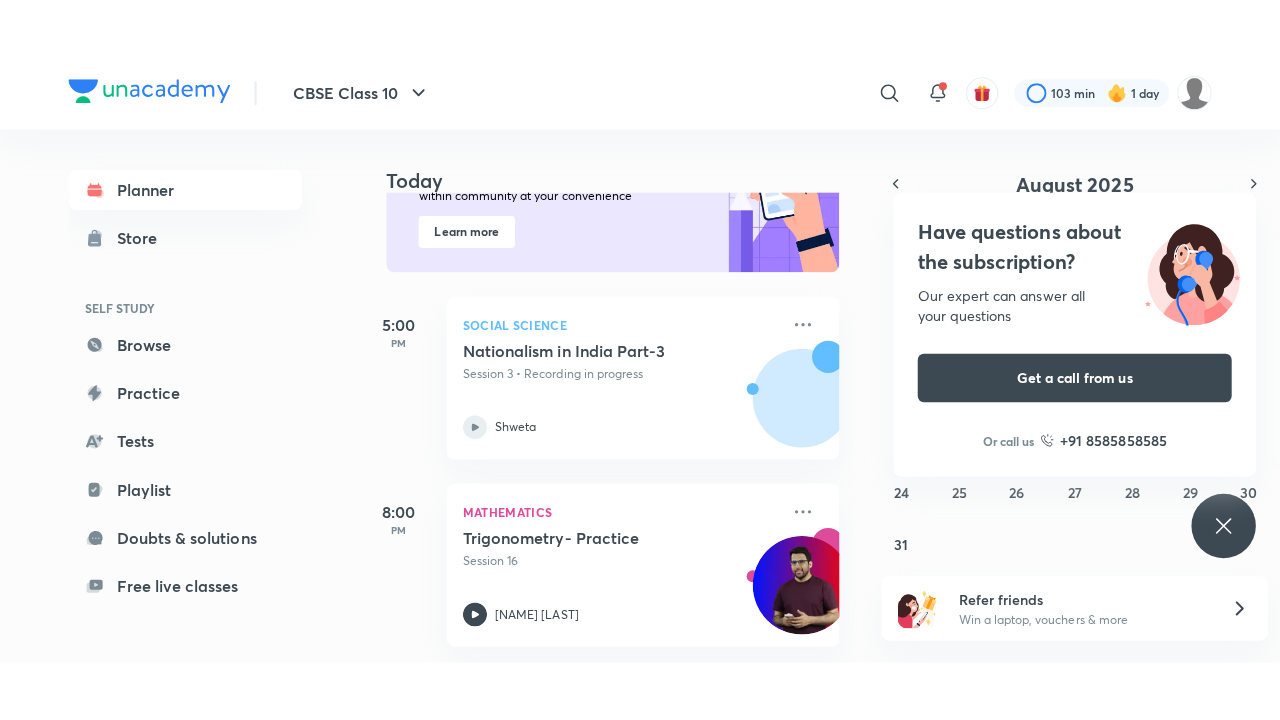 scroll, scrollTop: 103, scrollLeft: 0, axis: vertical 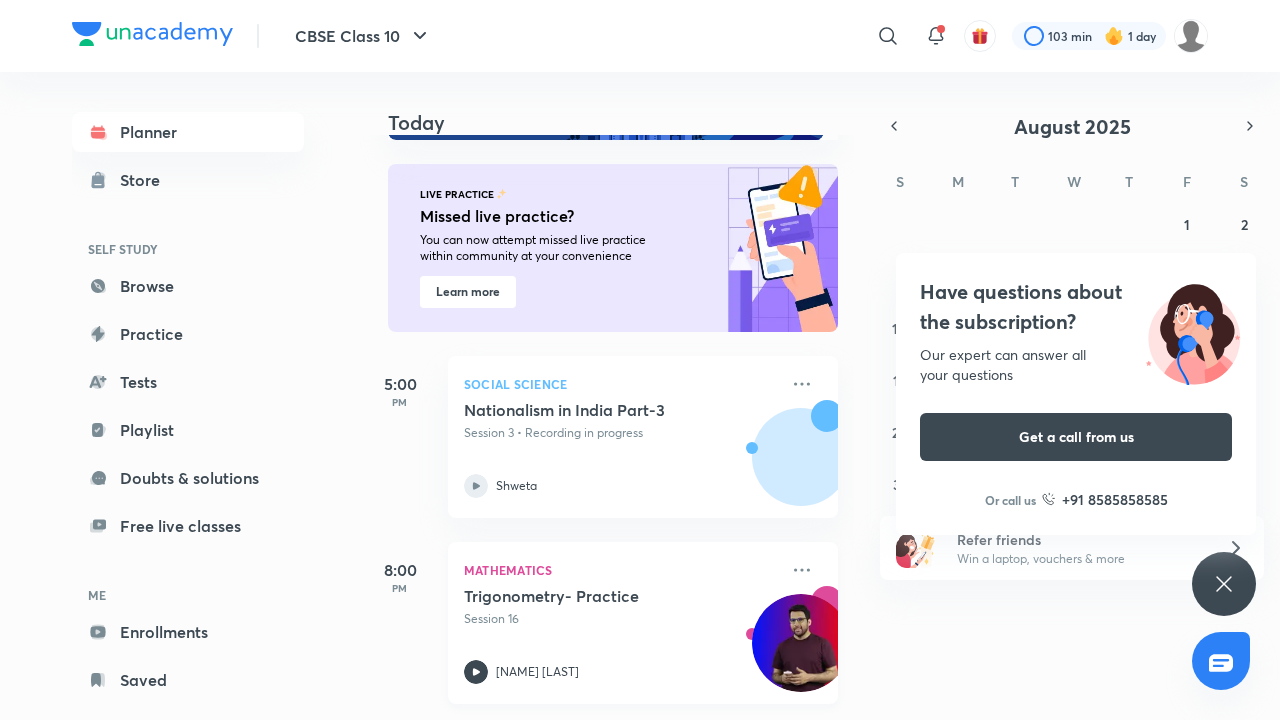 click on "[NAME] [LAST]" at bounding box center (537, 672) 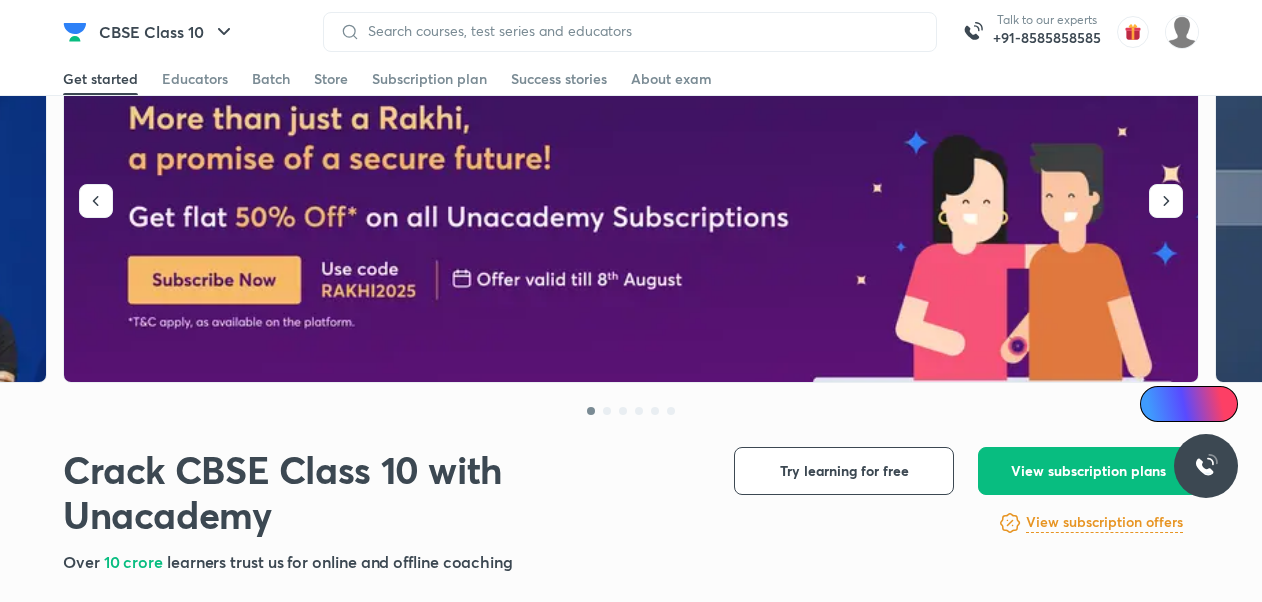 scroll, scrollTop: 0, scrollLeft: 0, axis: both 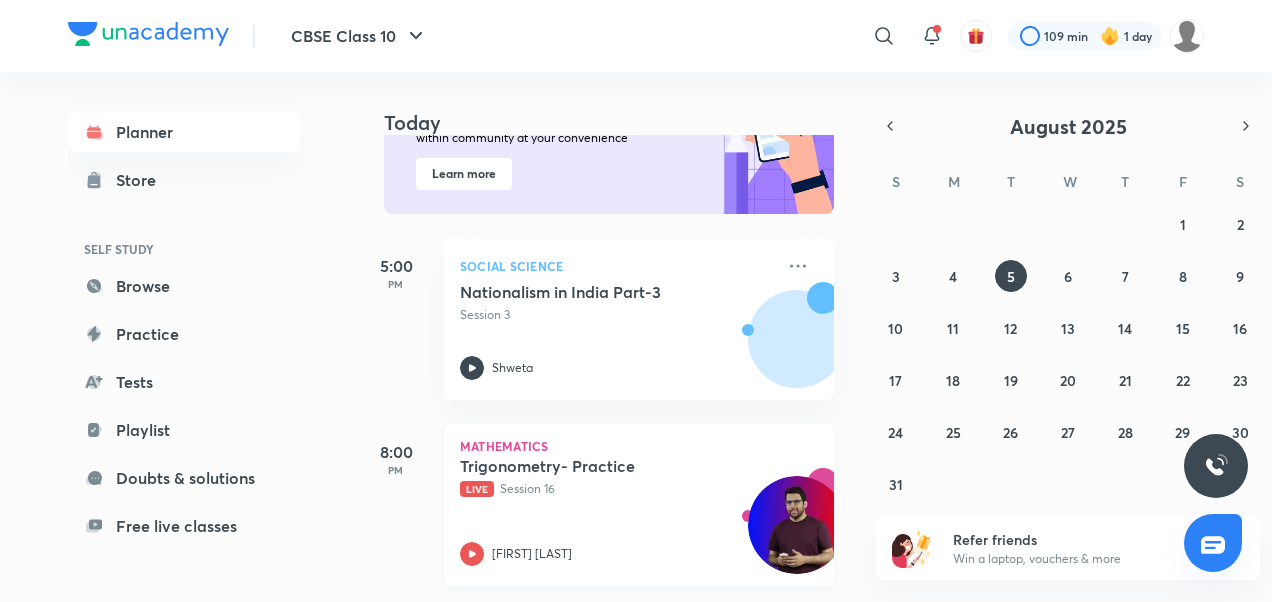 click on "Trigonometry- Practice Live Session 16 Mandeep Kumar Malik" at bounding box center (617, 511) 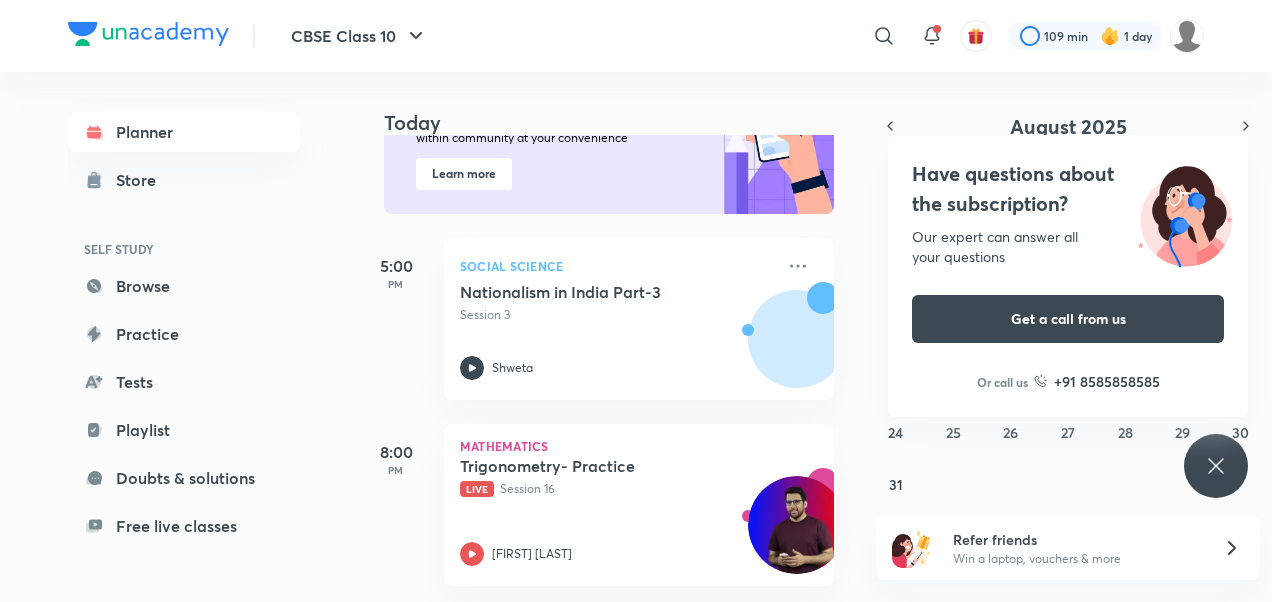 scroll, scrollTop: 103, scrollLeft: 0, axis: vertical 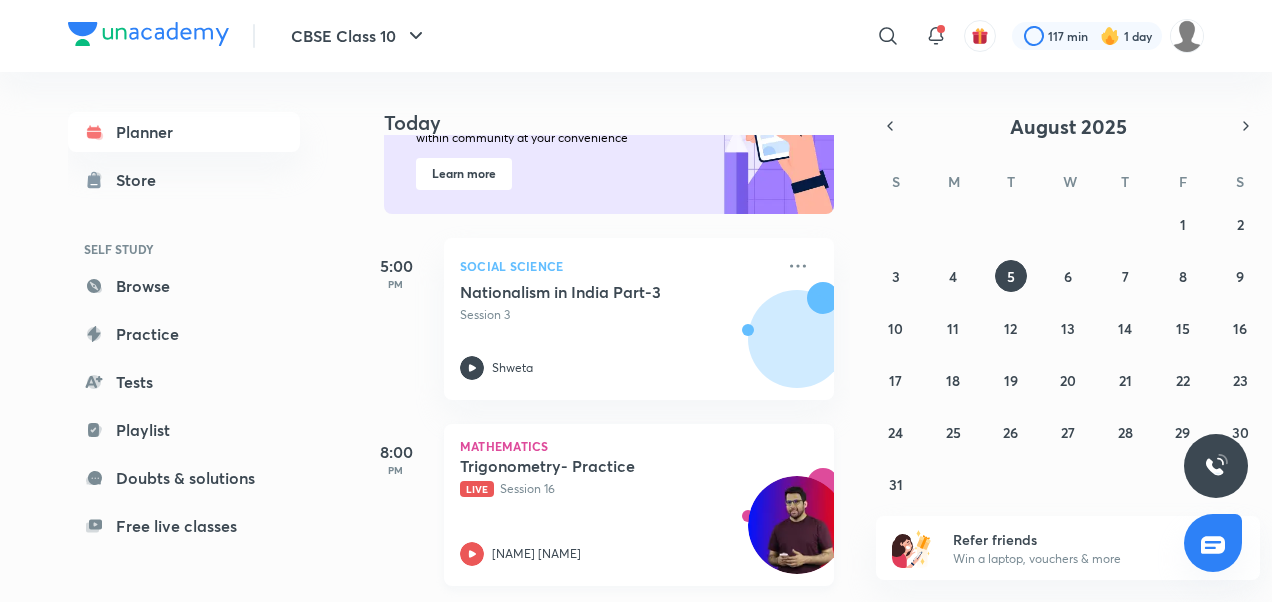 click on "Trigonometry- Practice Live Session 16 Mandeep Kumar Malik" at bounding box center [617, 511] 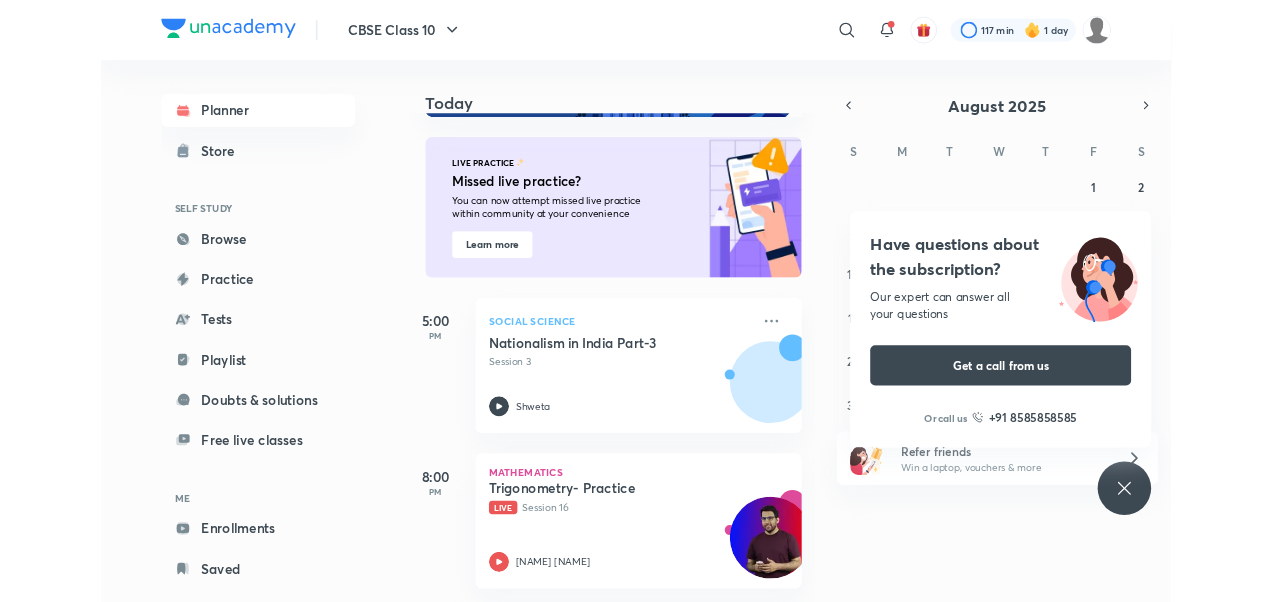 scroll, scrollTop: 103, scrollLeft: 0, axis: vertical 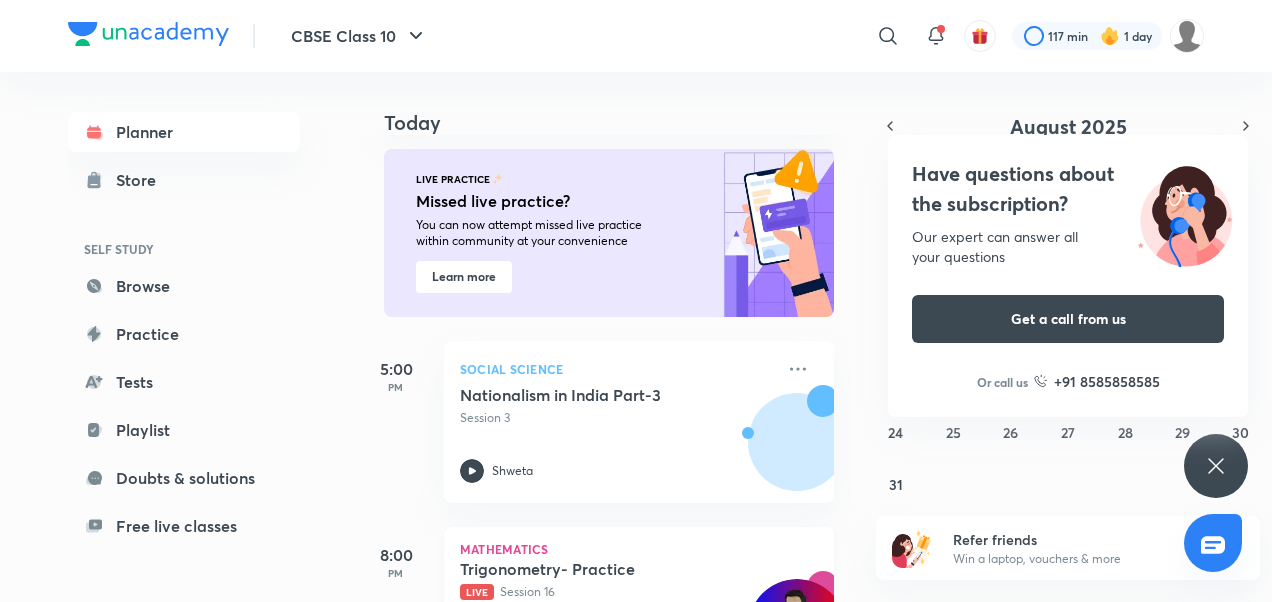click on "Trigonometry- Practice" at bounding box center [584, 569] 